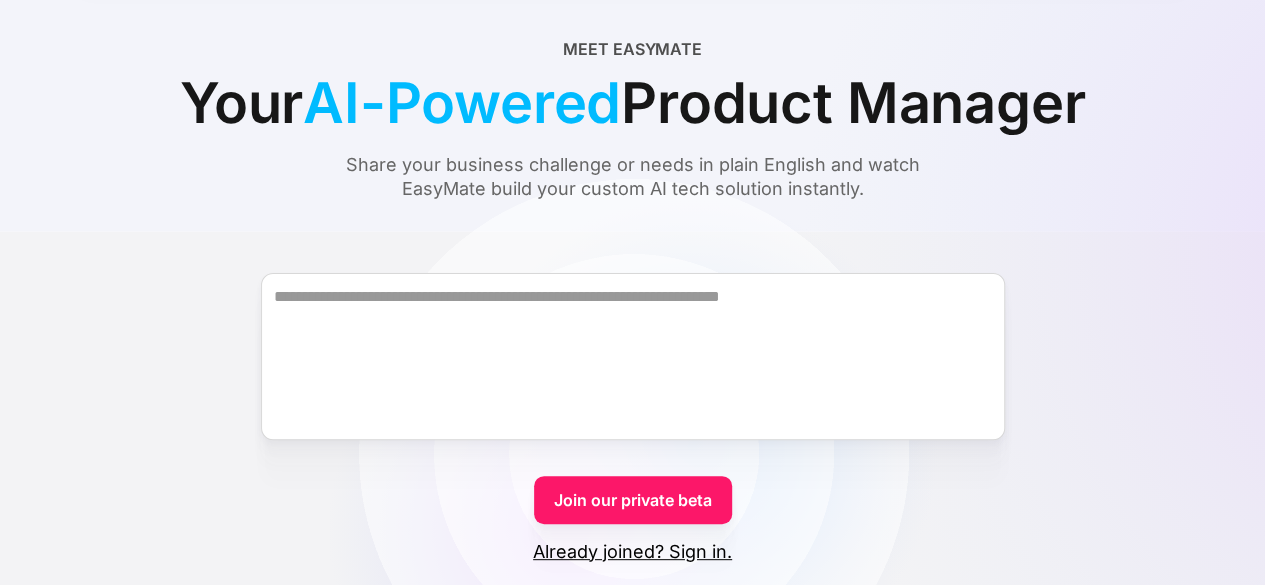 scroll, scrollTop: 156, scrollLeft: 0, axis: vertical 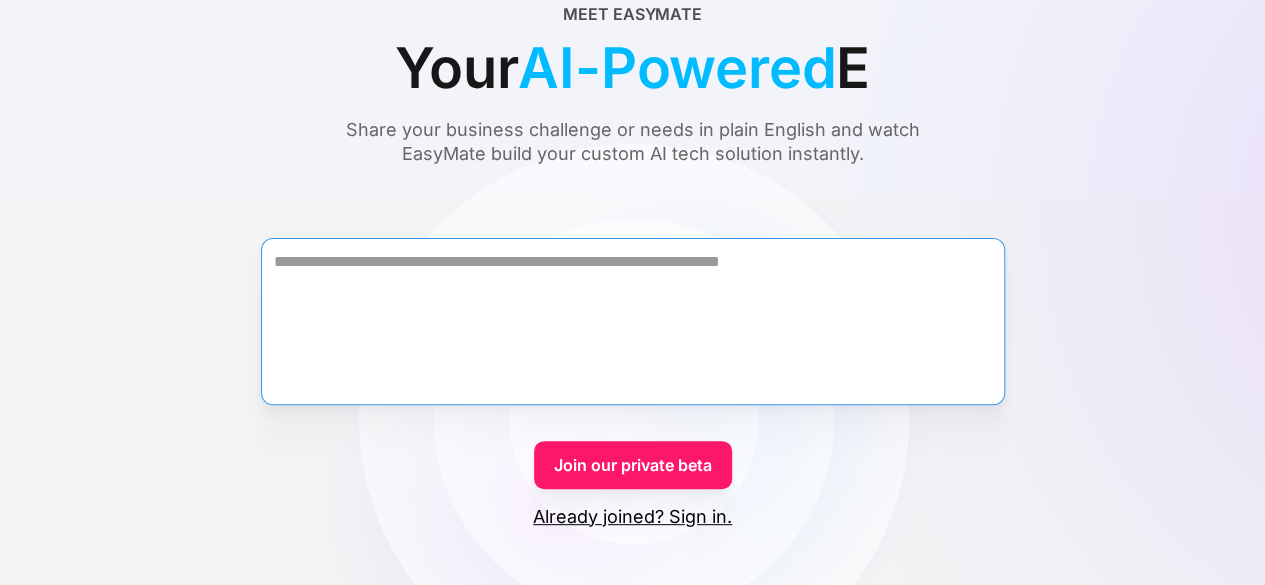 click at bounding box center (633, 321) 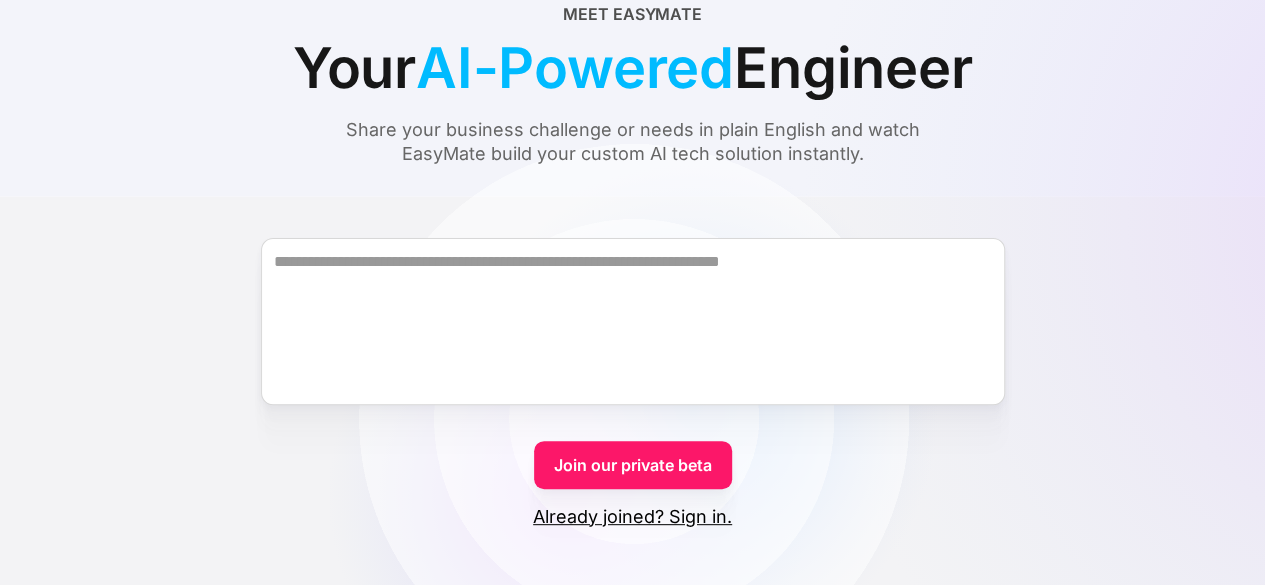 click on "Join our private beta" at bounding box center (633, 465) 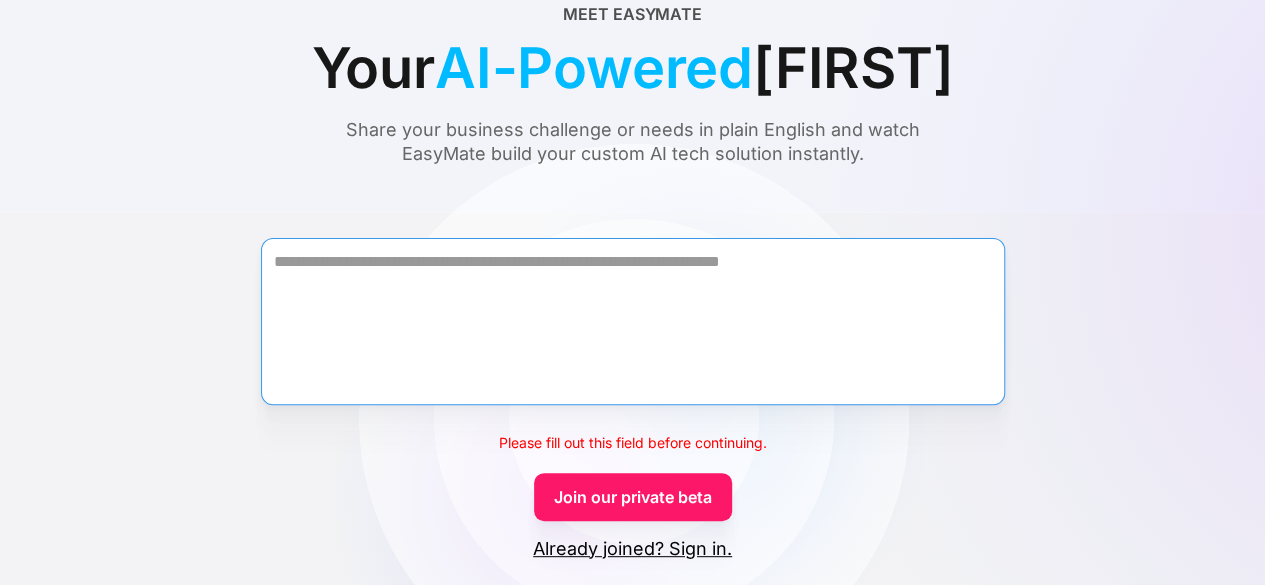 click at bounding box center (633, 321) 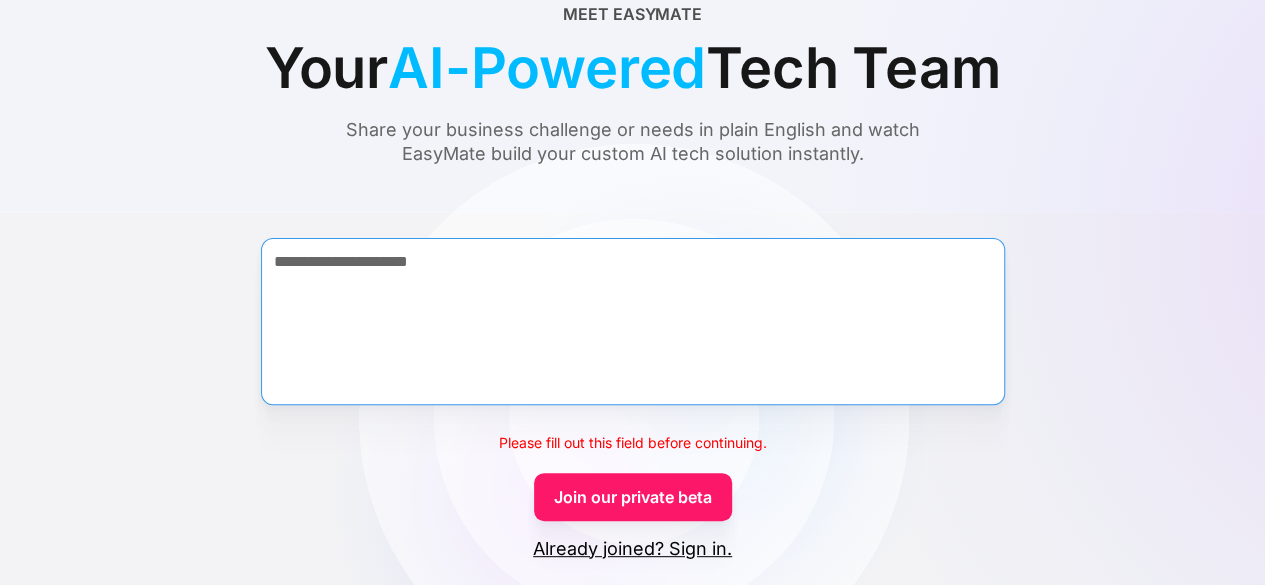 type on "**********" 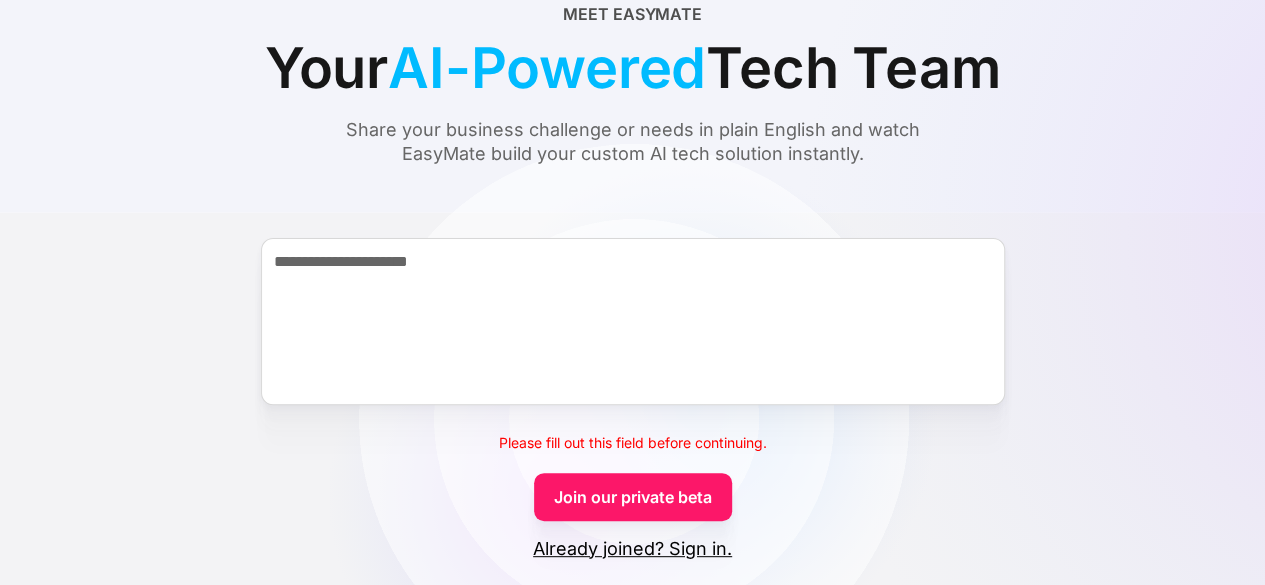 click on "Join our private beta" at bounding box center [633, 497] 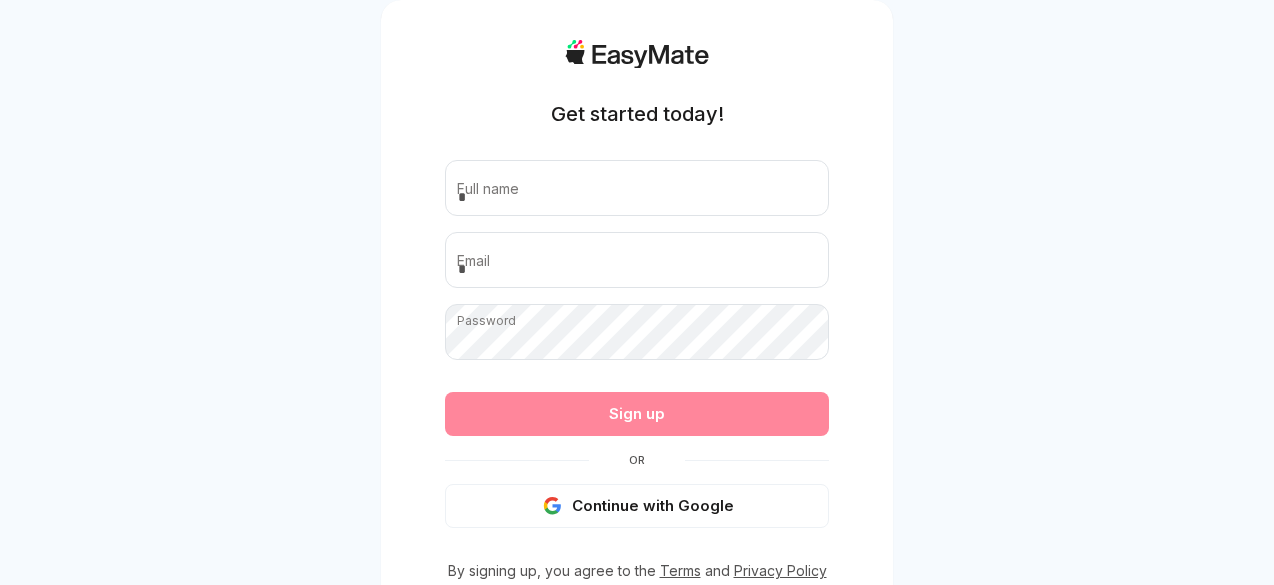 scroll, scrollTop: 0, scrollLeft: 0, axis: both 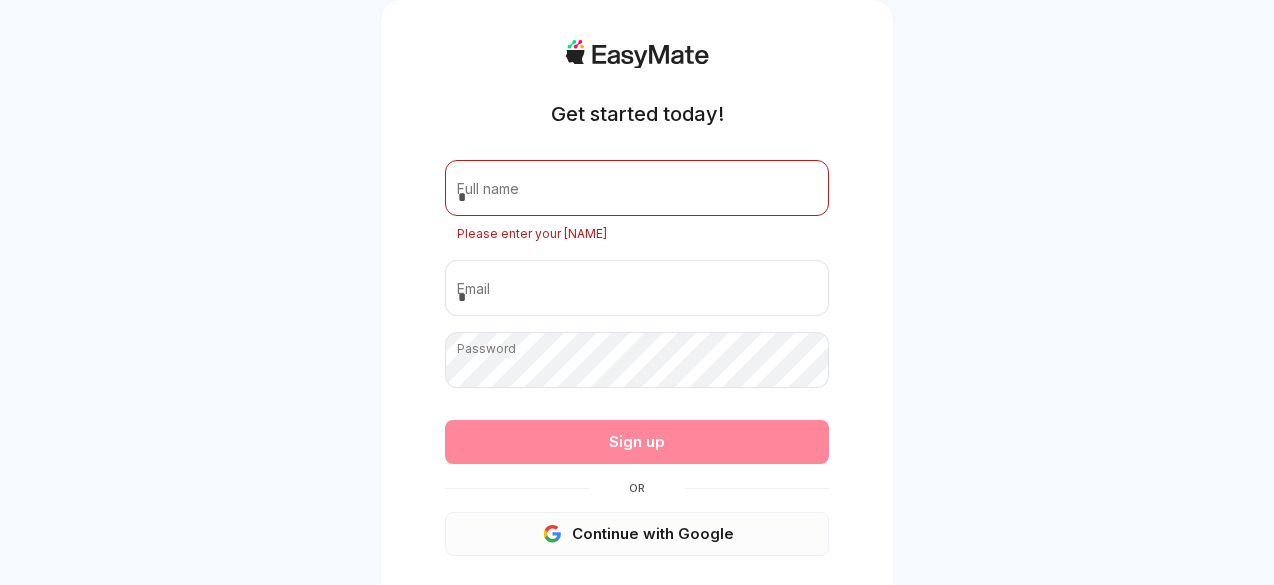 click on "Continue with Google" at bounding box center (637, 534) 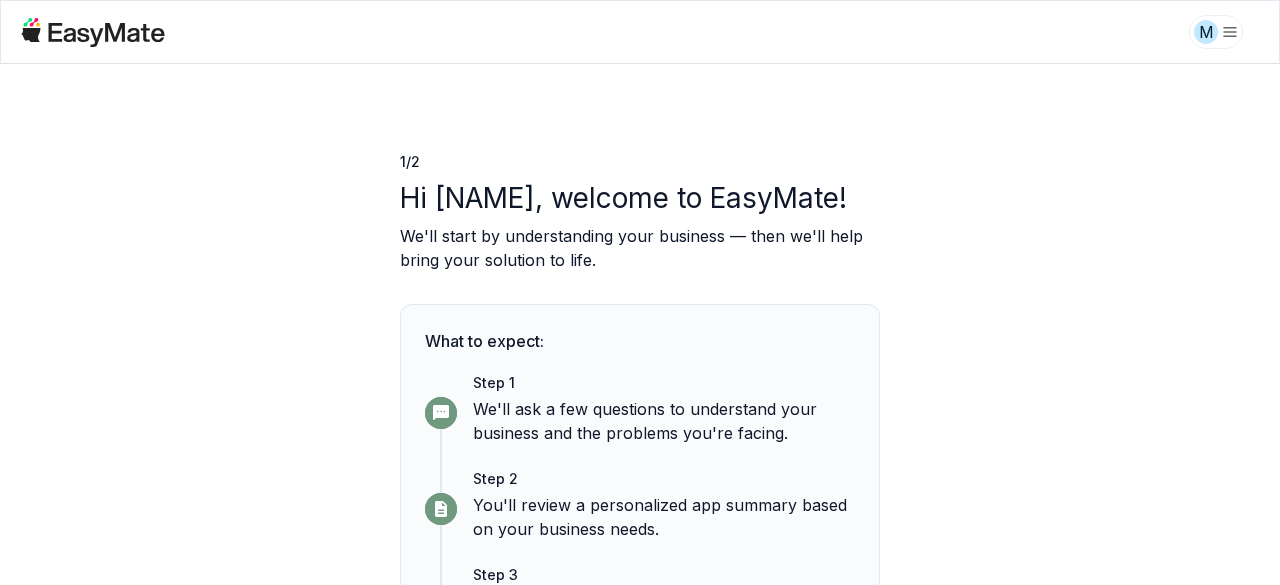 scroll, scrollTop: 0, scrollLeft: 0, axis: both 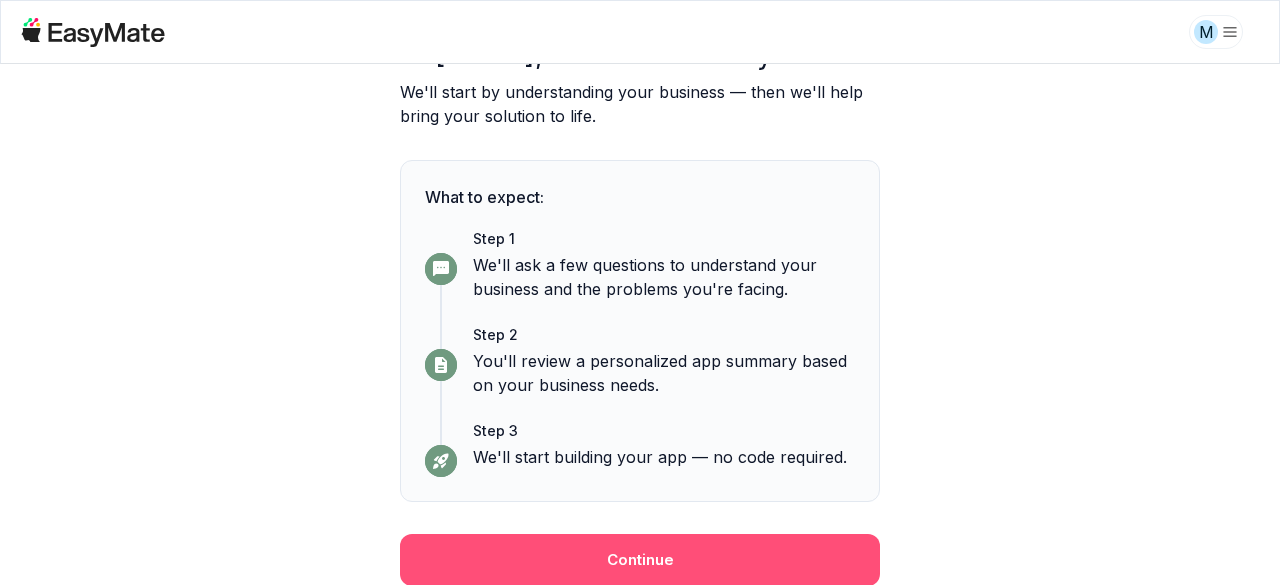 click on "Continue" at bounding box center (640, 560) 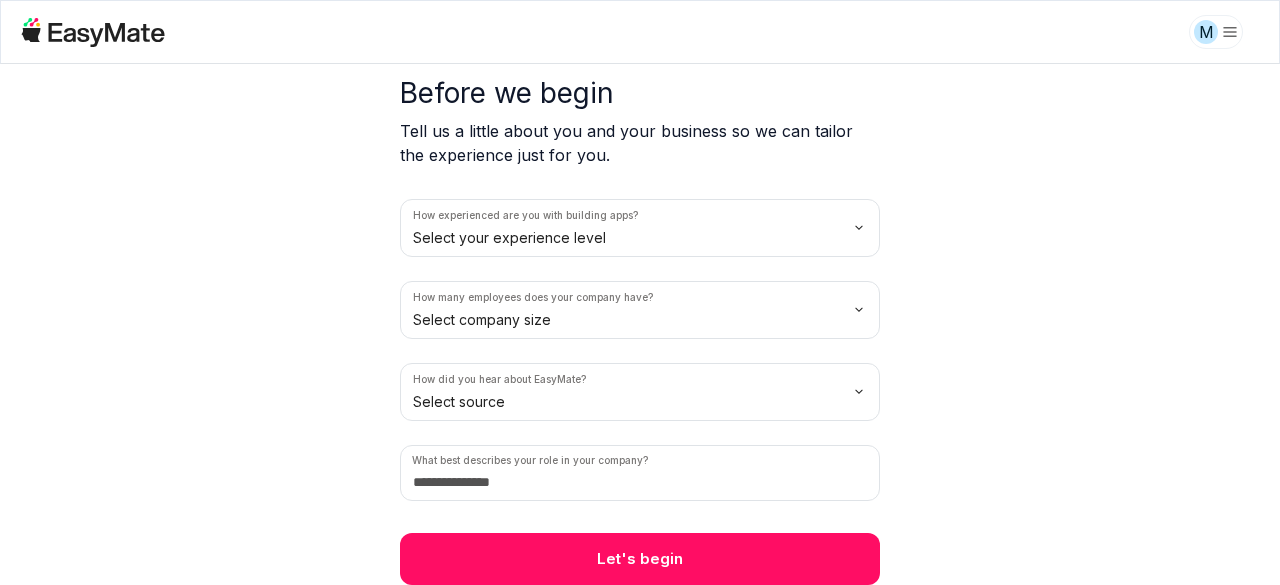 scroll, scrollTop: 0, scrollLeft: 0, axis: both 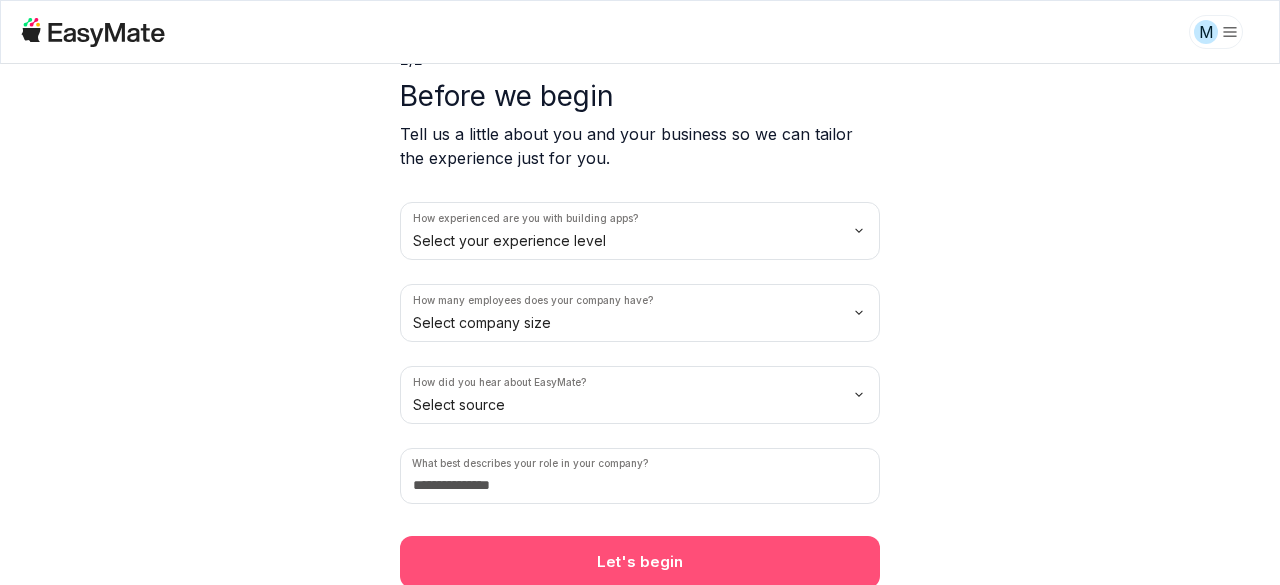 click on "Let's begin" at bounding box center [640, 562] 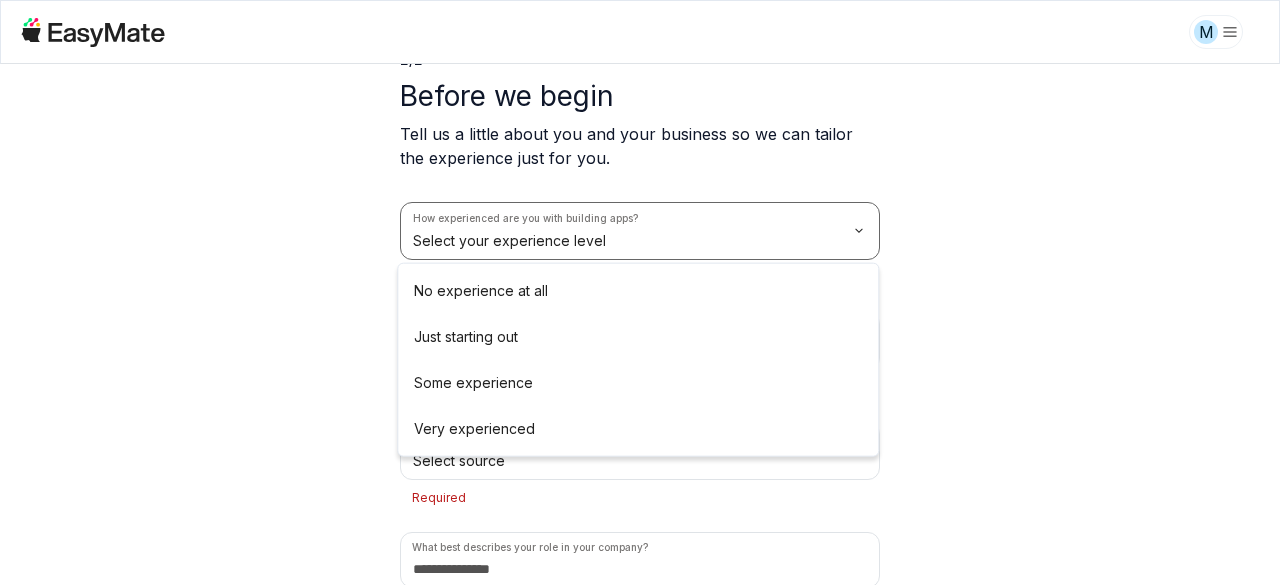 click on "M 2 / 2 Before we begin Tell us a little about you and your business so we can tailor the experience just for you. How experienced are you with building apps? Select your experience level Required How many employees does your company have? Select company size Required How did you hear about EasyMate? Select source Required What best describes your role in your company? Please describe your role Let's begin
×
No experience at all Just starting out Some experience Very experienced" at bounding box center [640, 292] 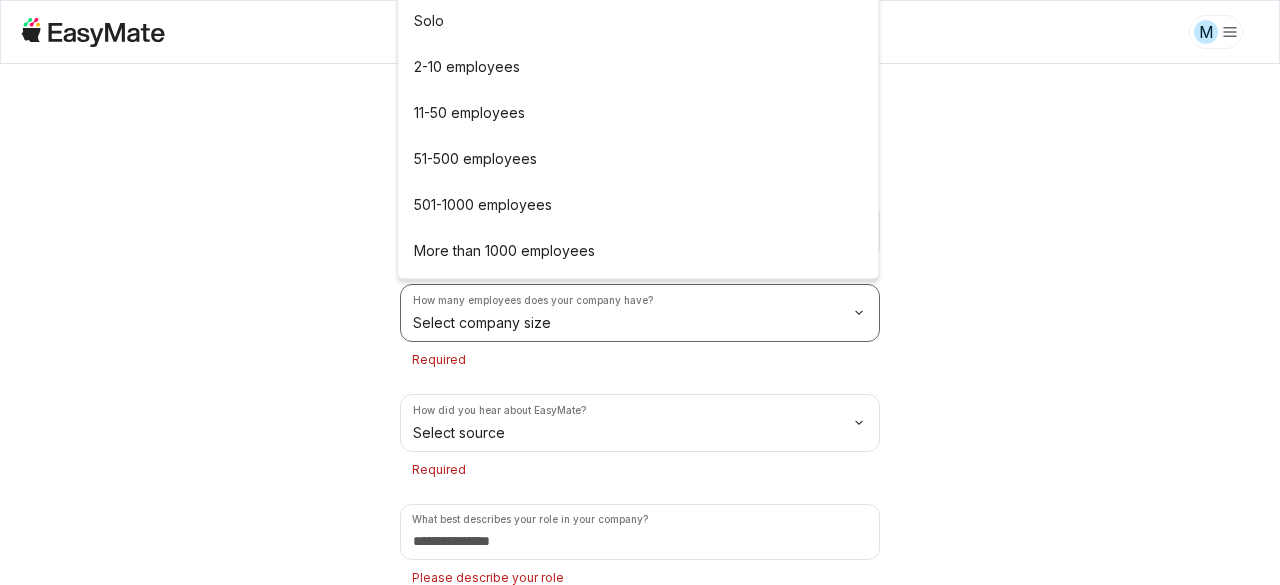click on "M 2 / 2 Before we begin Tell us a little about you and your business so we can tailor the experience just for you. How experienced are you with building apps? No experience at all How many employees does your company have? Select company size Required How did you hear about EasyMate? Select source Required What best describes your role in your company? Please describe your role Let's begin
×
Solo 2-10 employees 11-50 employees 51-500 employees 501-1000 employees More than 1000 employees" at bounding box center (640, 292) 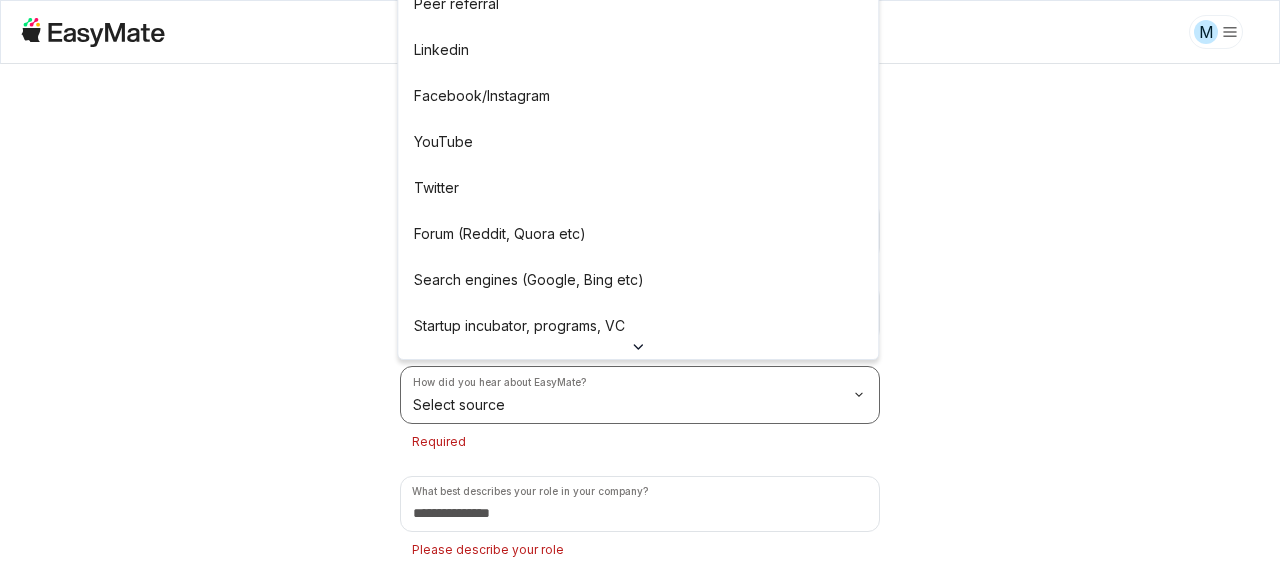 click on "M 2 / 2 Before we begin Tell us a little about you and your business so we can tailor the experience just for you. How experienced are you with building apps? No experience at all How many employees does your company have? 2-10 employees How did you hear about EasyMate? Select source Required What best describes your role in your company? Please describe your role Let's begin
×
Peer referral Linkedin Facebook/Instagram YouTube Twitter Forum (Reddit, Quora etc) Search engines (Google, Bing etc) Startup incubator, programs, VC Podcast Press or news outlet Other" at bounding box center (640, 292) 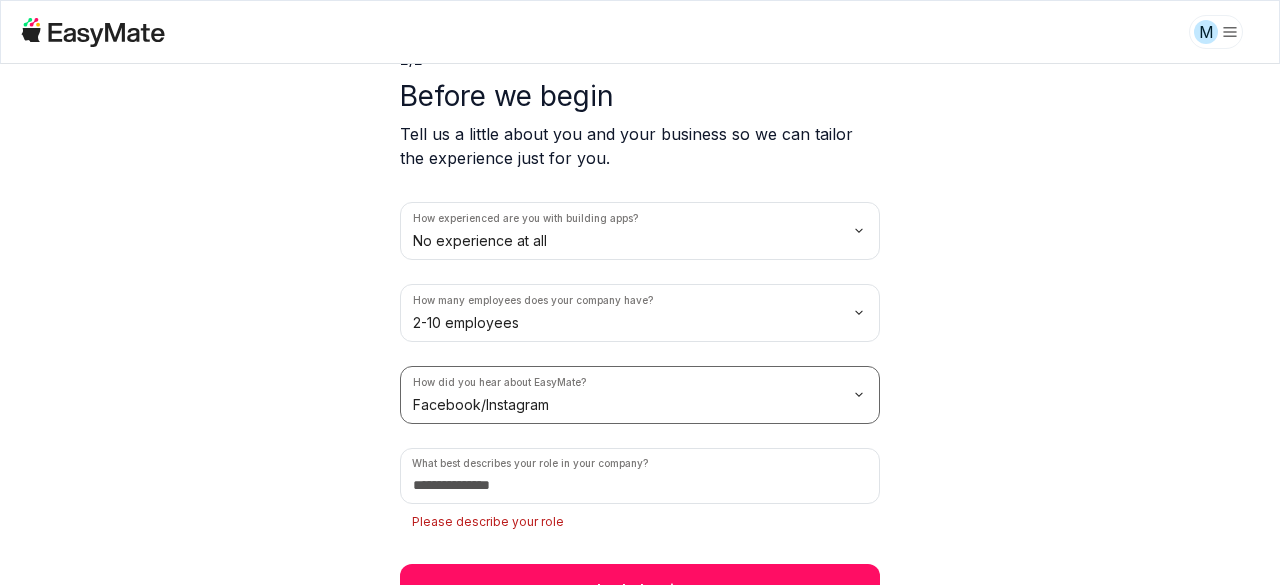 scroll, scrollTop: 130, scrollLeft: 0, axis: vertical 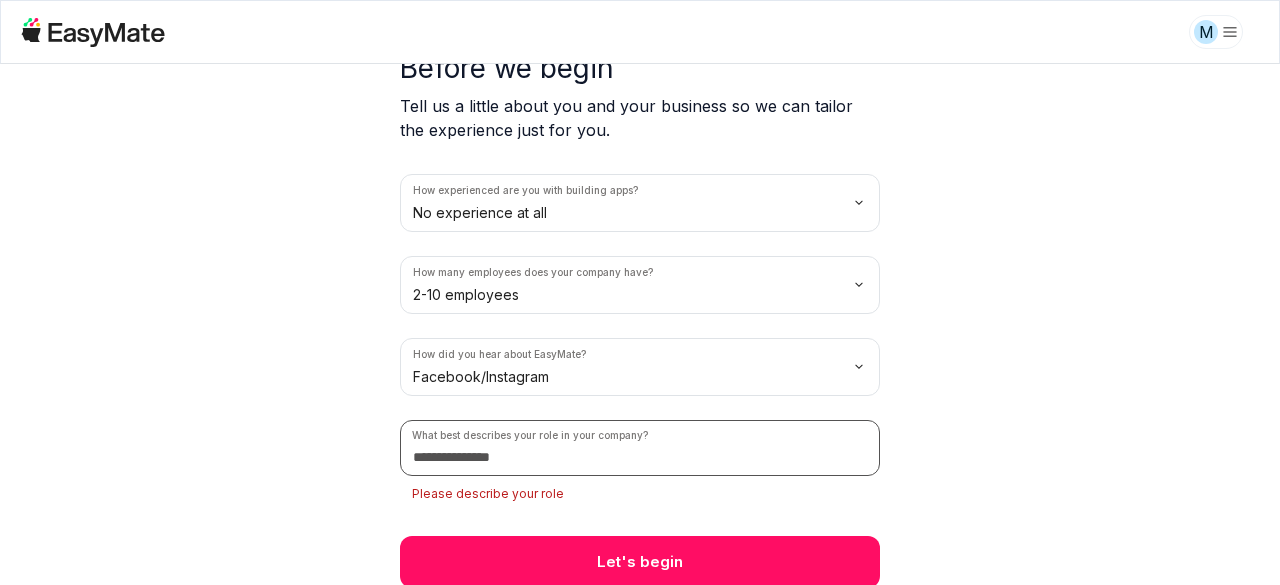 click at bounding box center [640, 448] 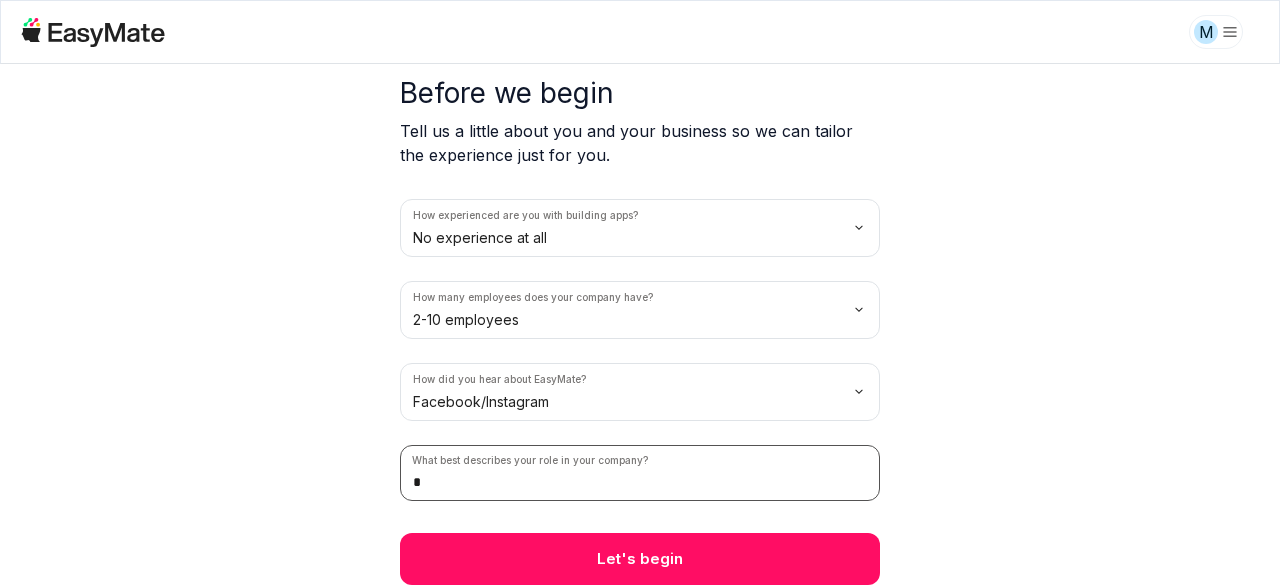 scroll, scrollTop: 102, scrollLeft: 0, axis: vertical 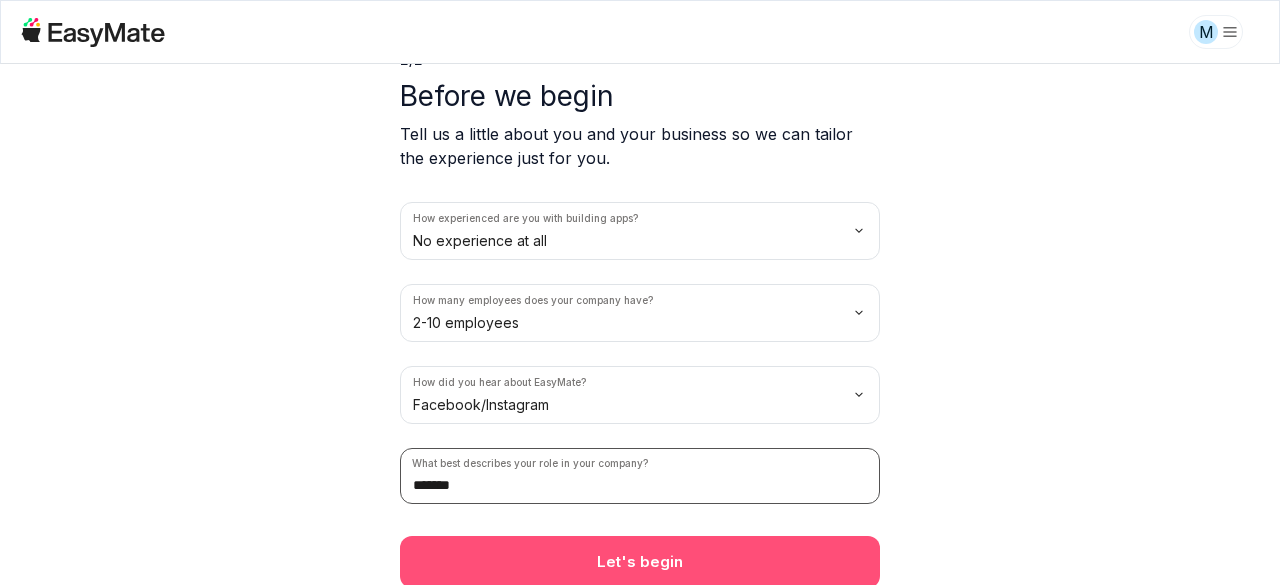type on "*******" 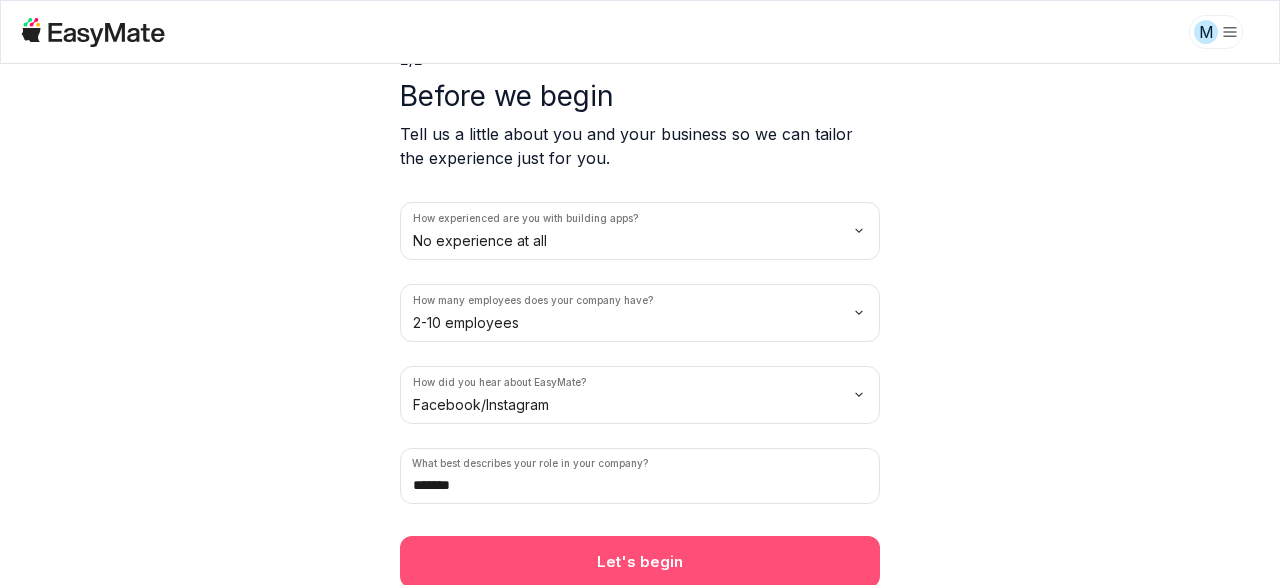 click on "Let's begin" at bounding box center [640, 562] 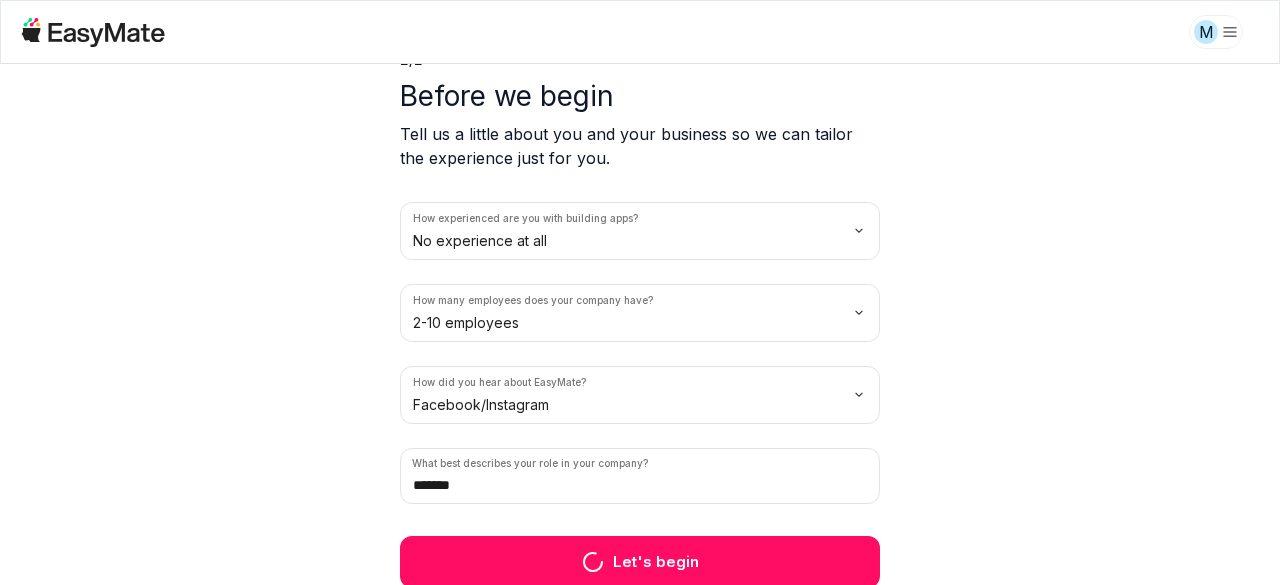scroll, scrollTop: 58, scrollLeft: 0, axis: vertical 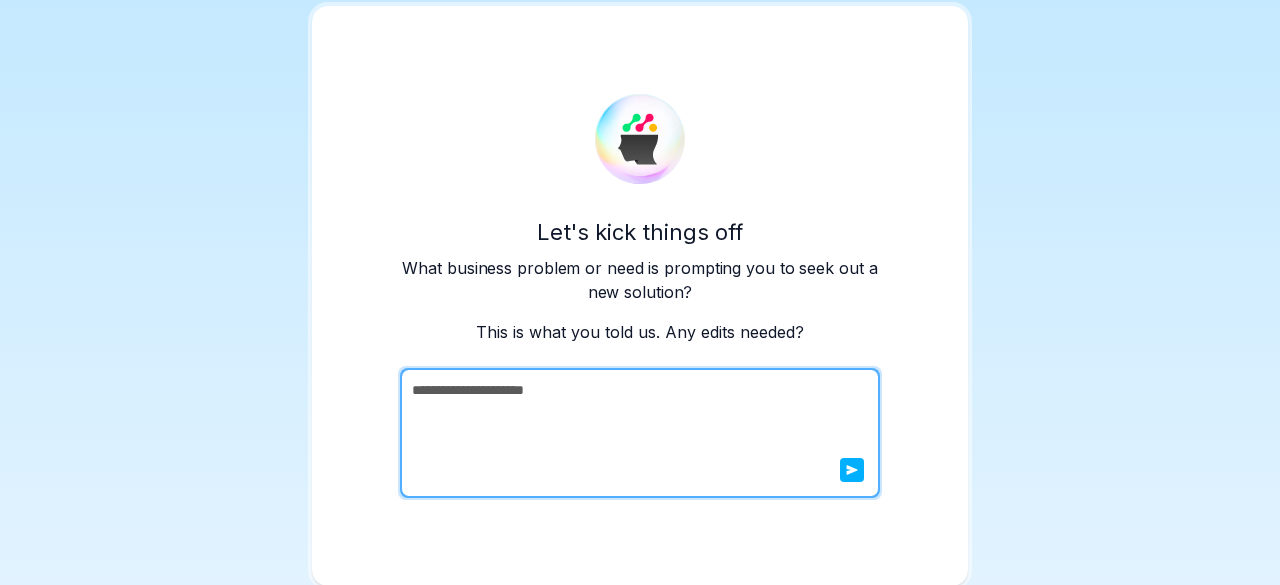 click on "**********" at bounding box center (638, 433) 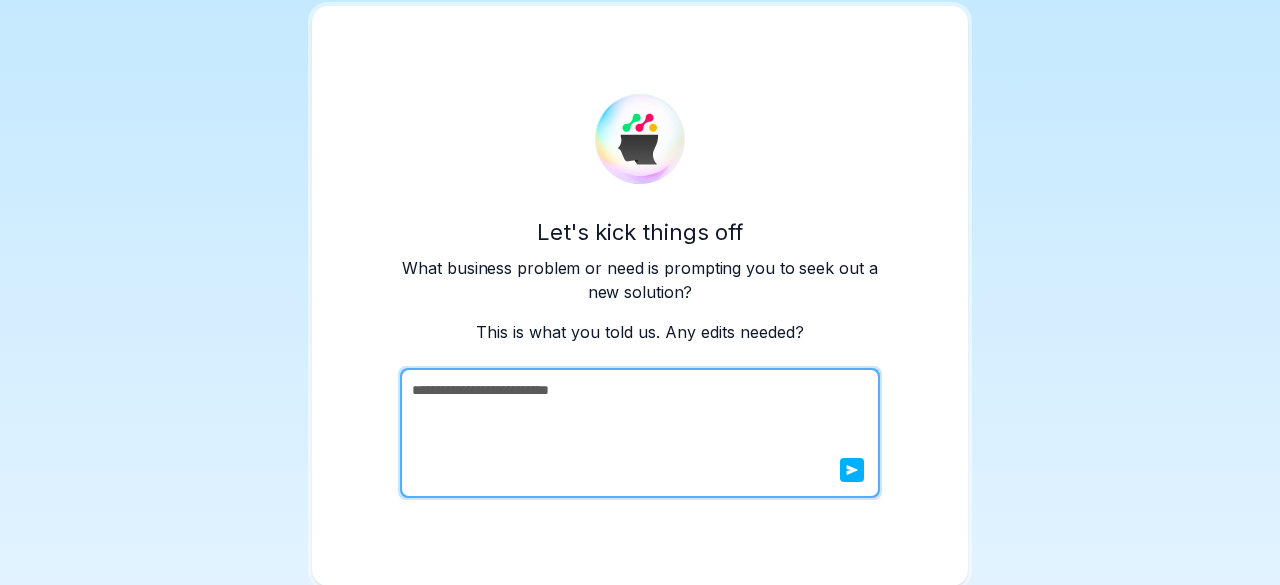 type on "**********" 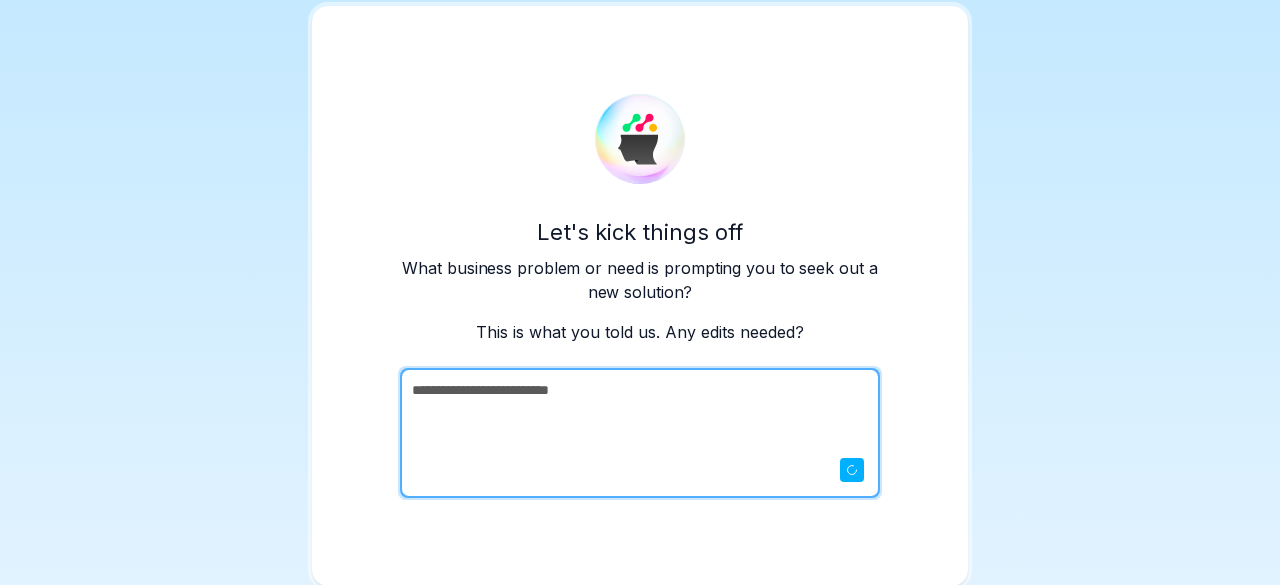 scroll, scrollTop: 0, scrollLeft: 0, axis: both 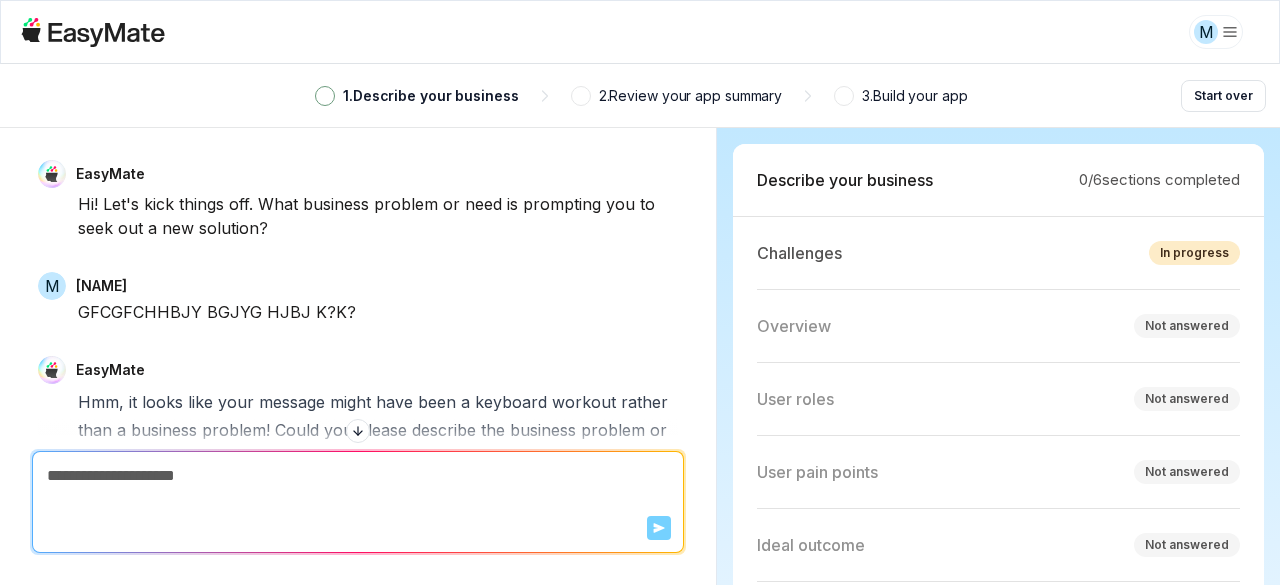 click on "Send" at bounding box center (358, 502) 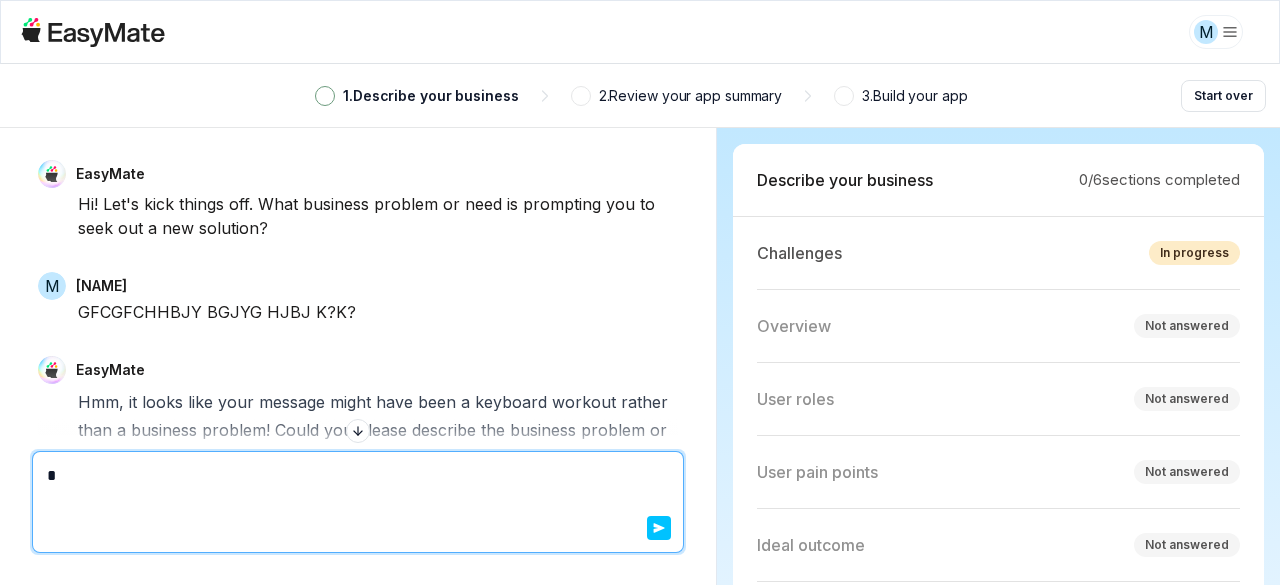 type on "*" 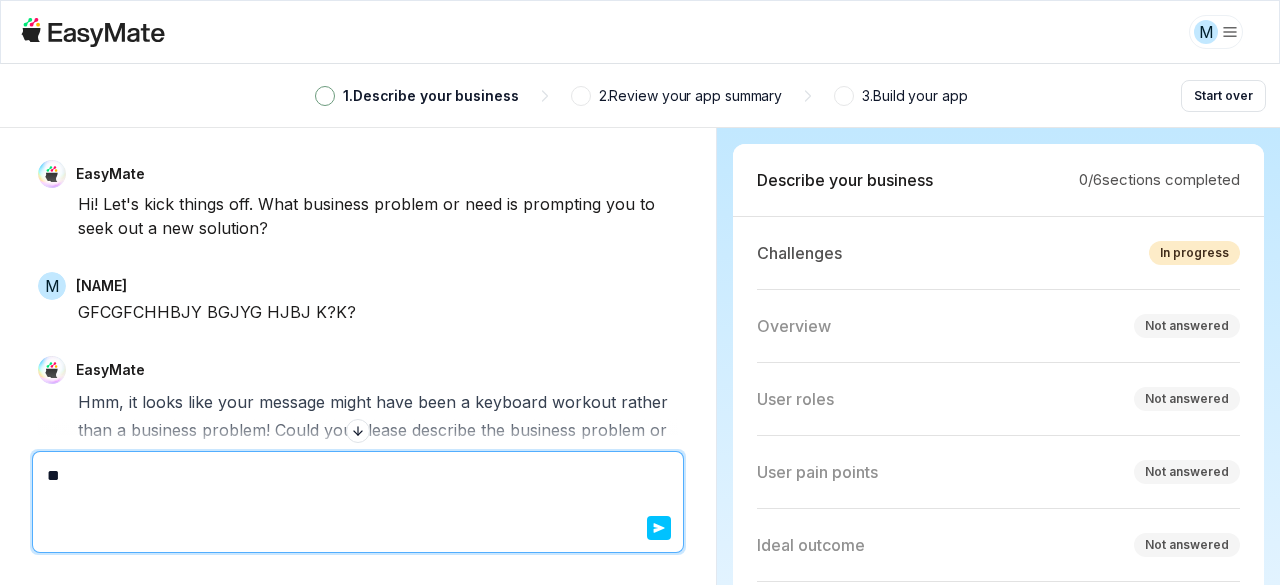 type on "*" 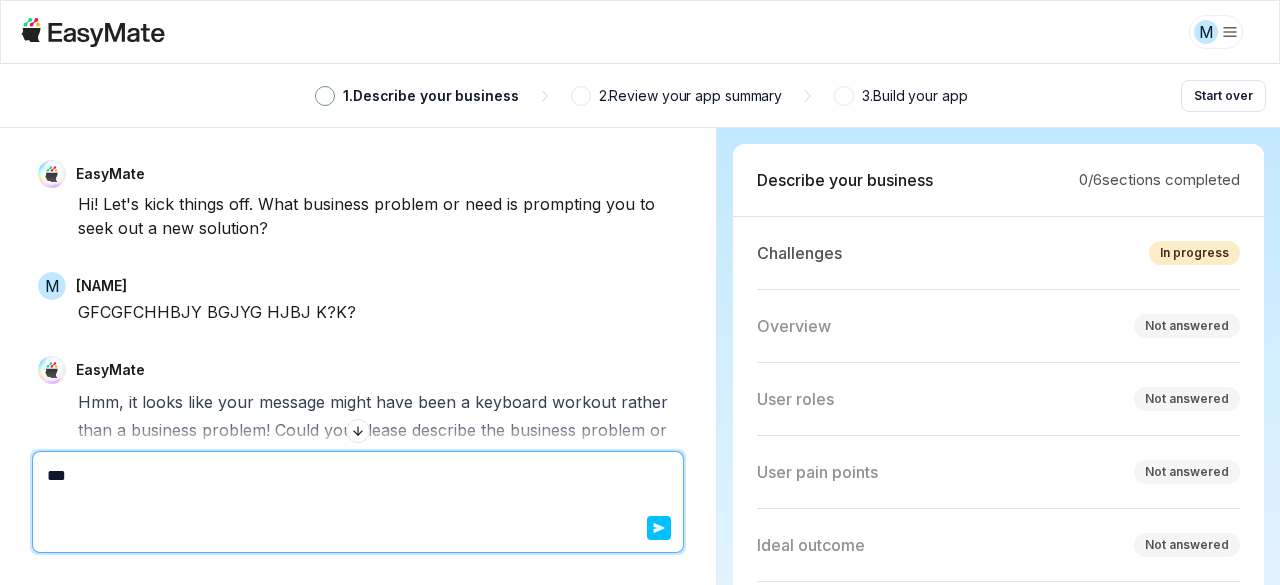 type on "*" 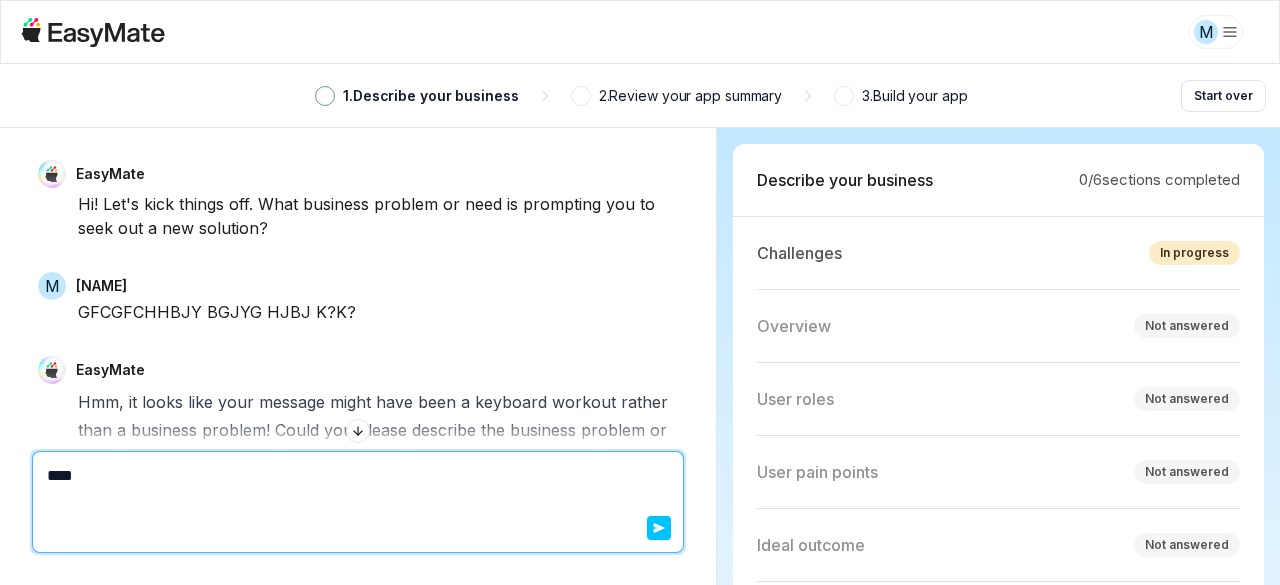 type on "*****" 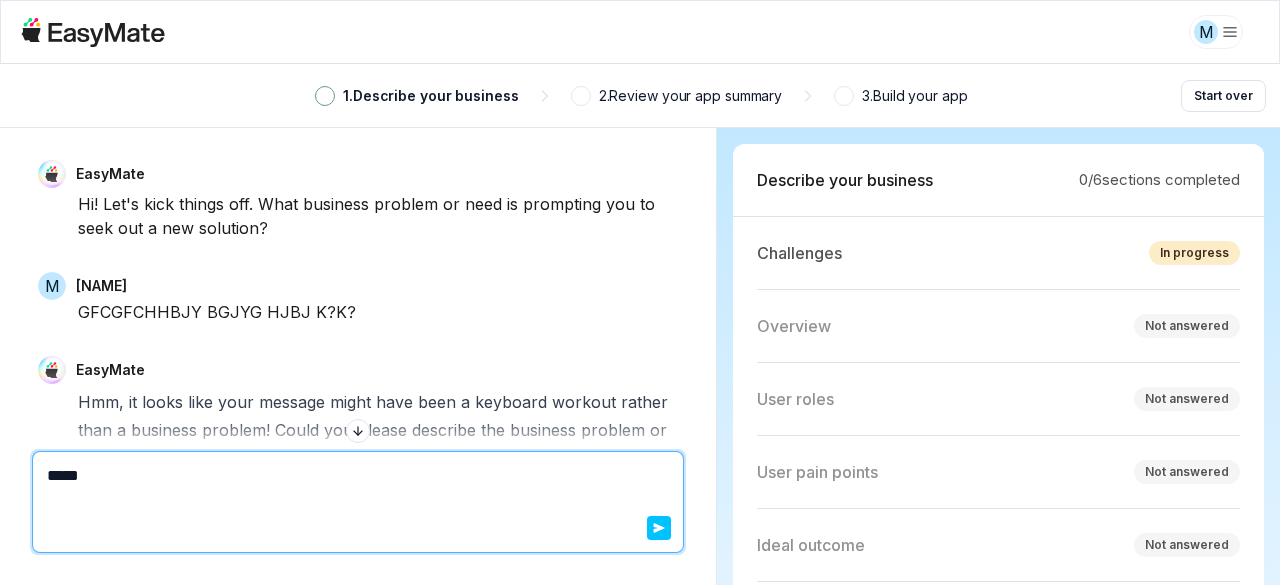 type on "*" 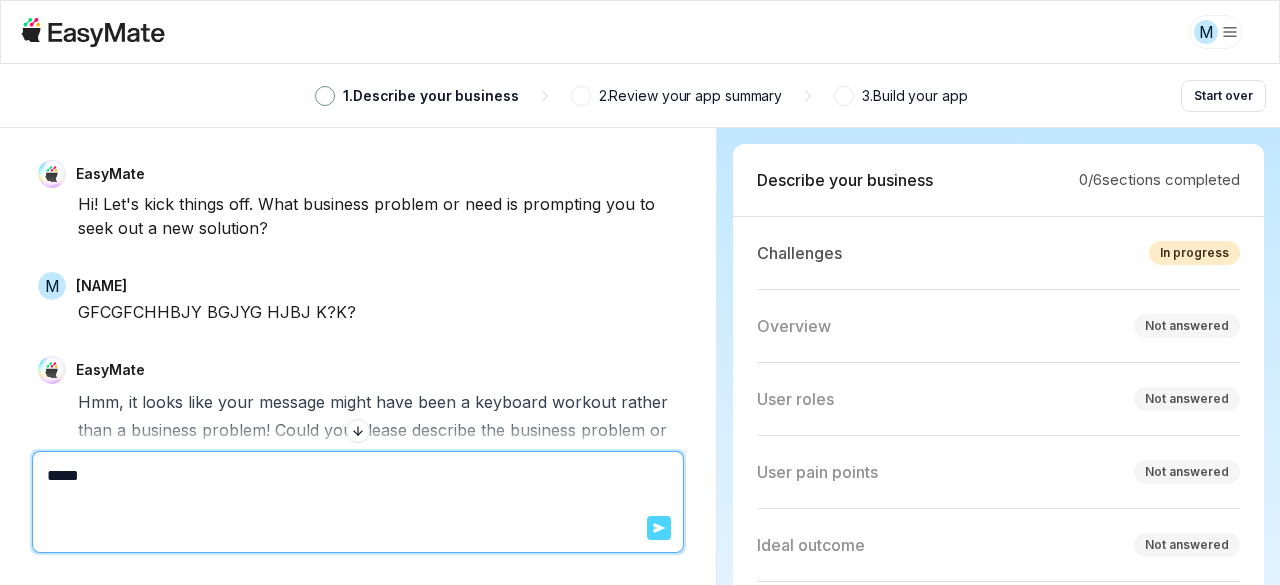 type on "*****" 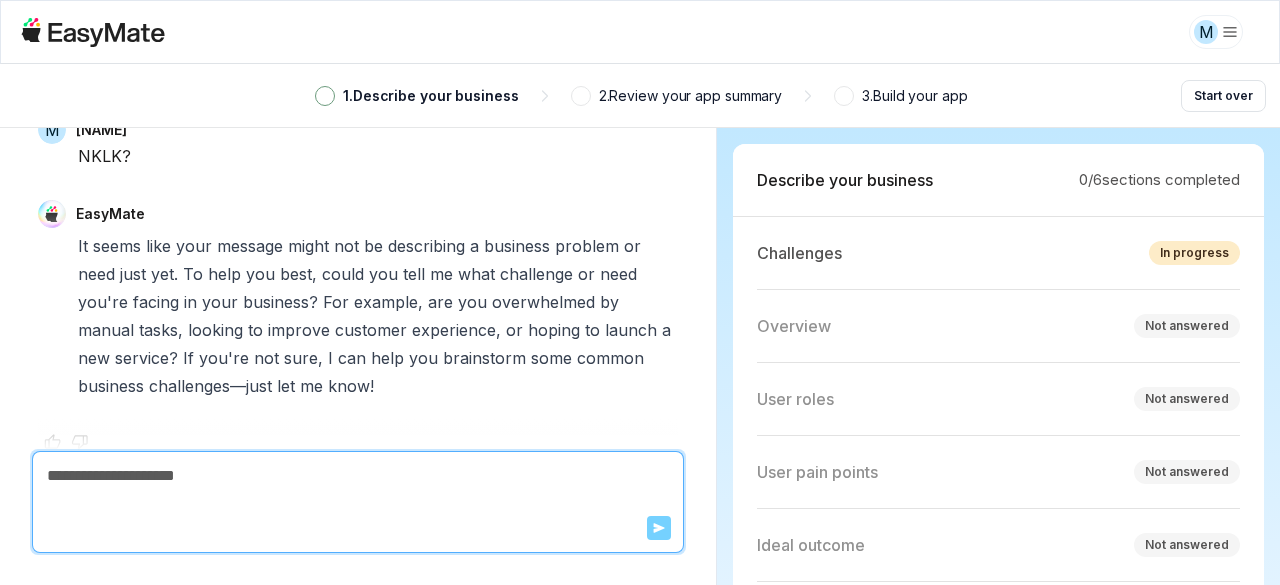 scroll, scrollTop: 508, scrollLeft: 0, axis: vertical 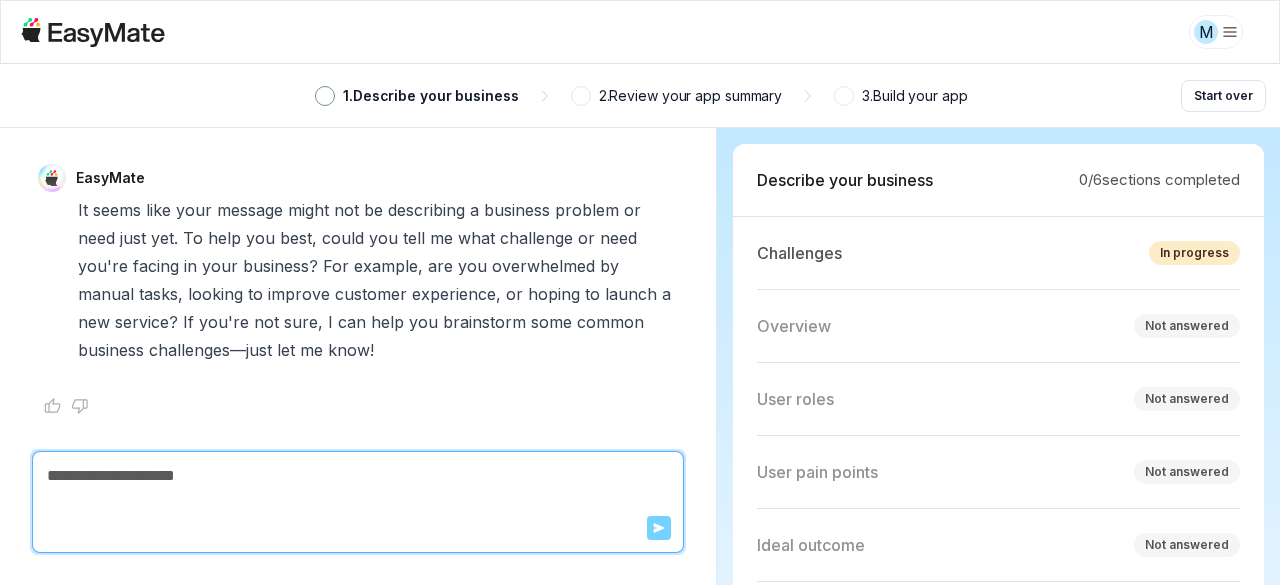 click on "Not answered" at bounding box center [1187, 326] 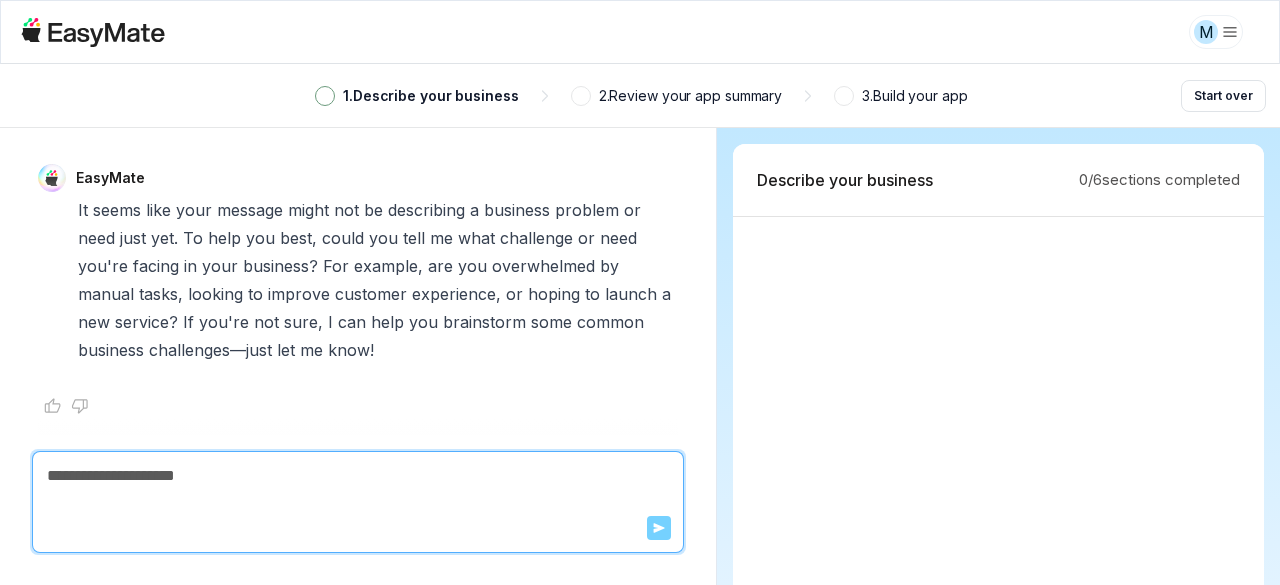 scroll, scrollTop: 456, scrollLeft: 0, axis: vertical 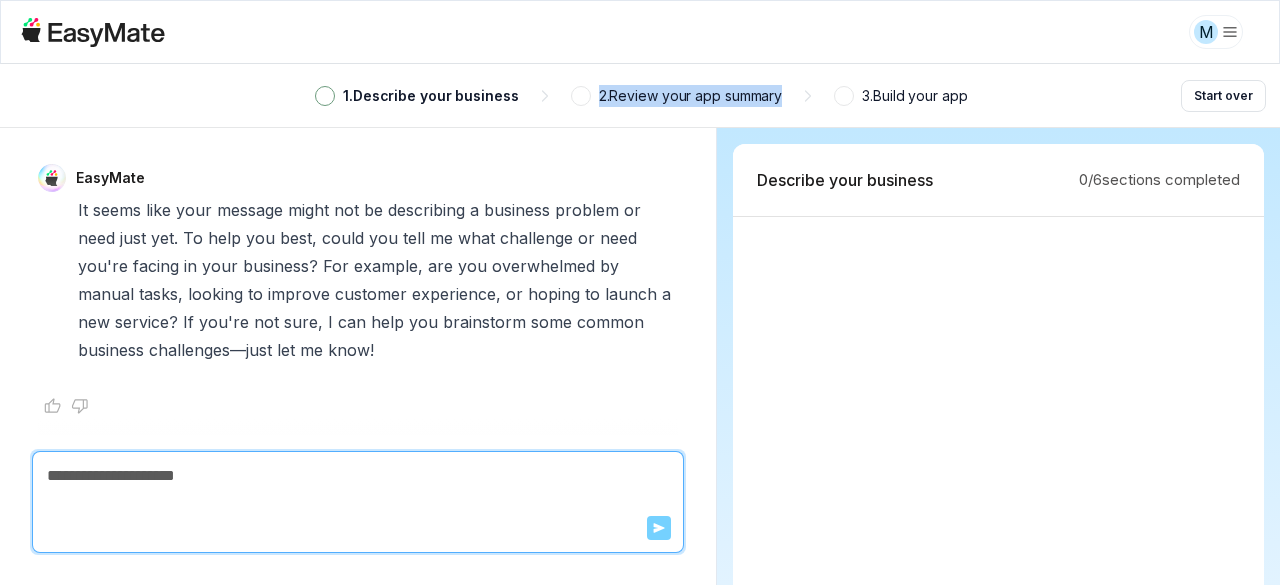 drag, startPoint x: 588, startPoint y: 91, endPoint x: 855, endPoint y: 113, distance: 267.90485 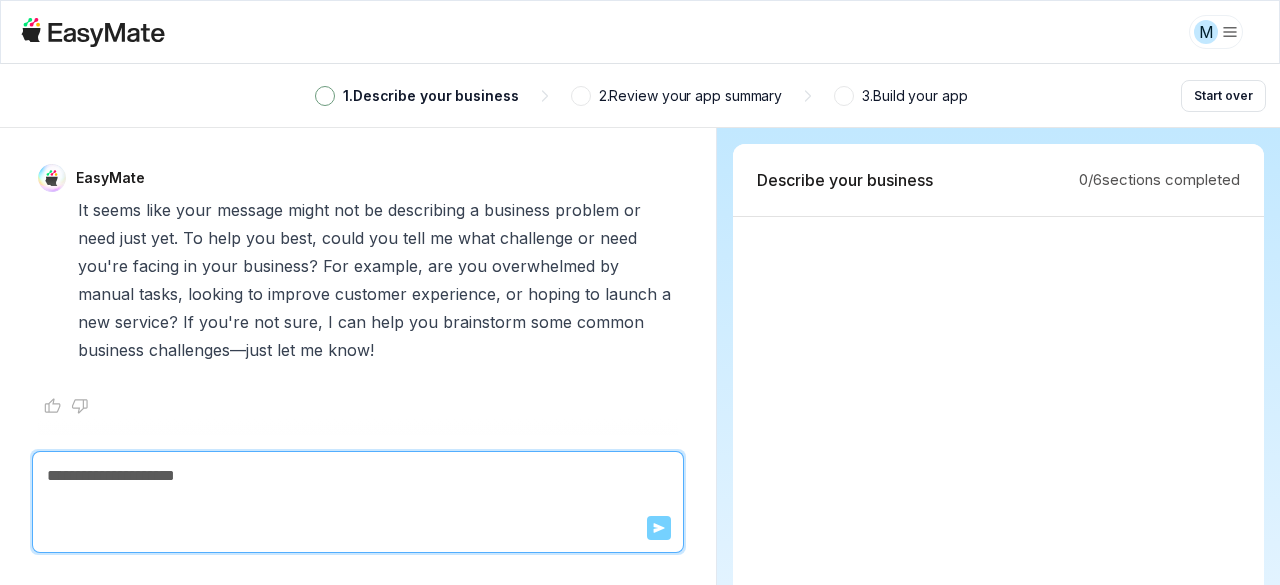 type on "*" 